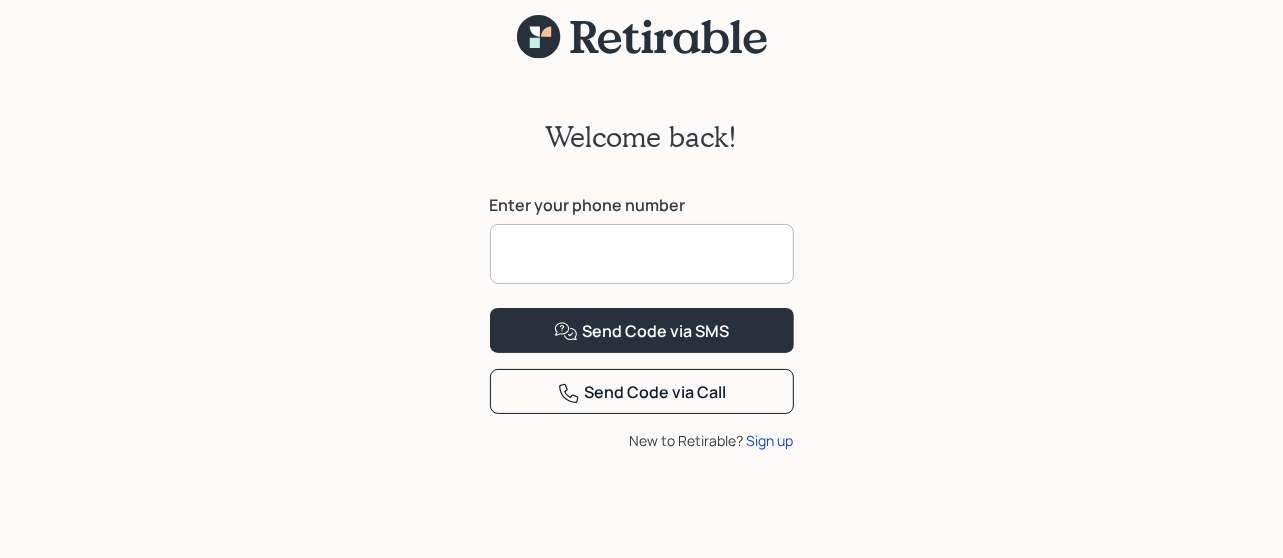 scroll, scrollTop: 80, scrollLeft: 0, axis: vertical 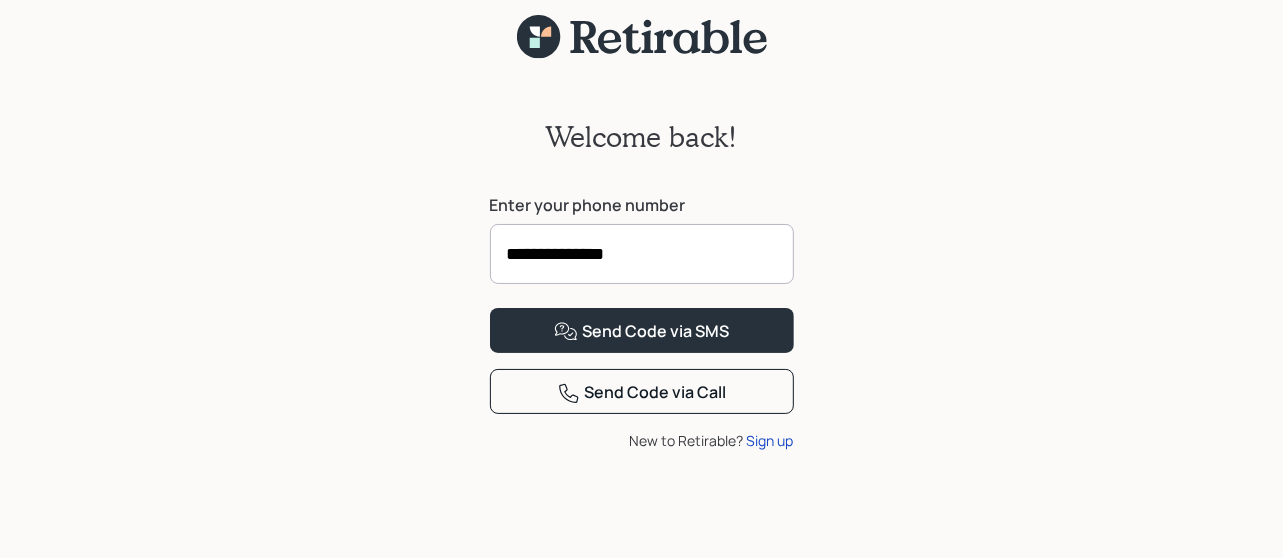 type on "**********" 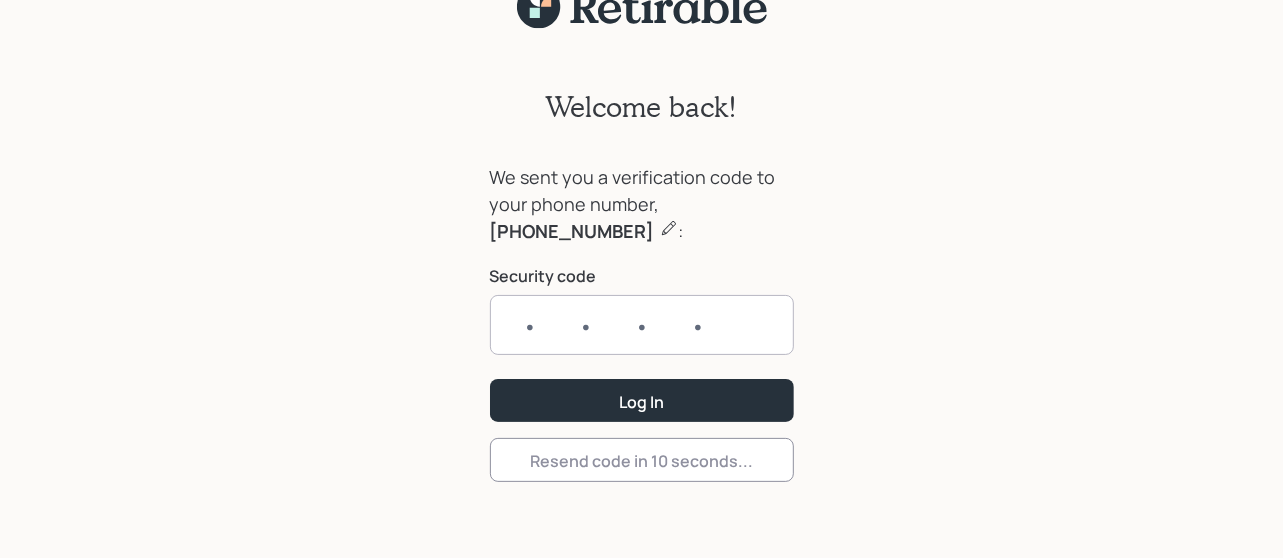 scroll, scrollTop: 56, scrollLeft: 0, axis: vertical 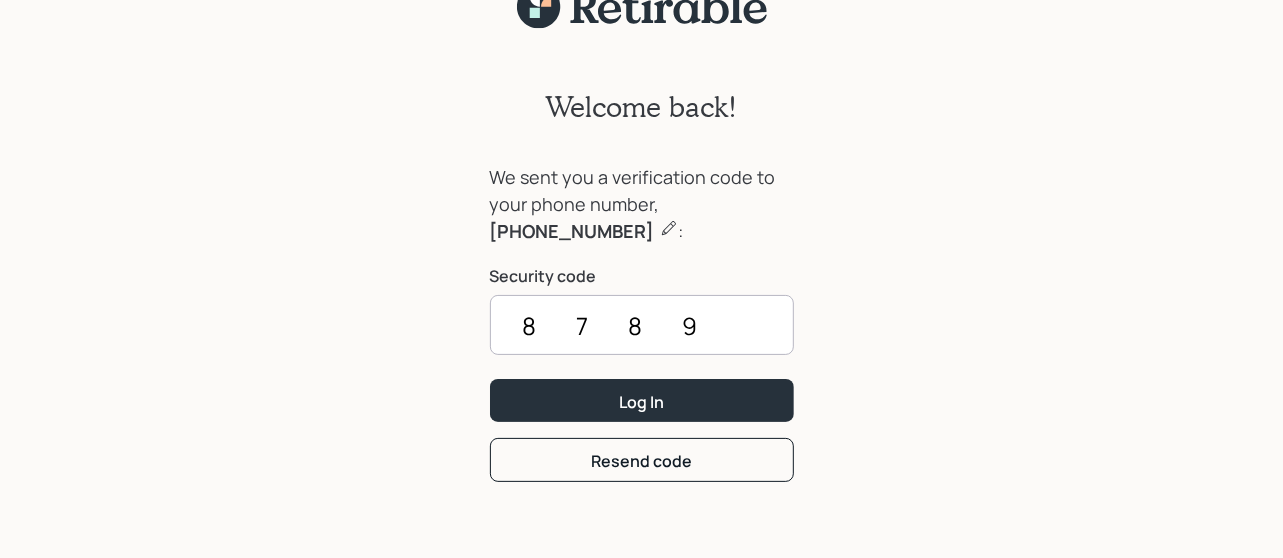 type on "8789" 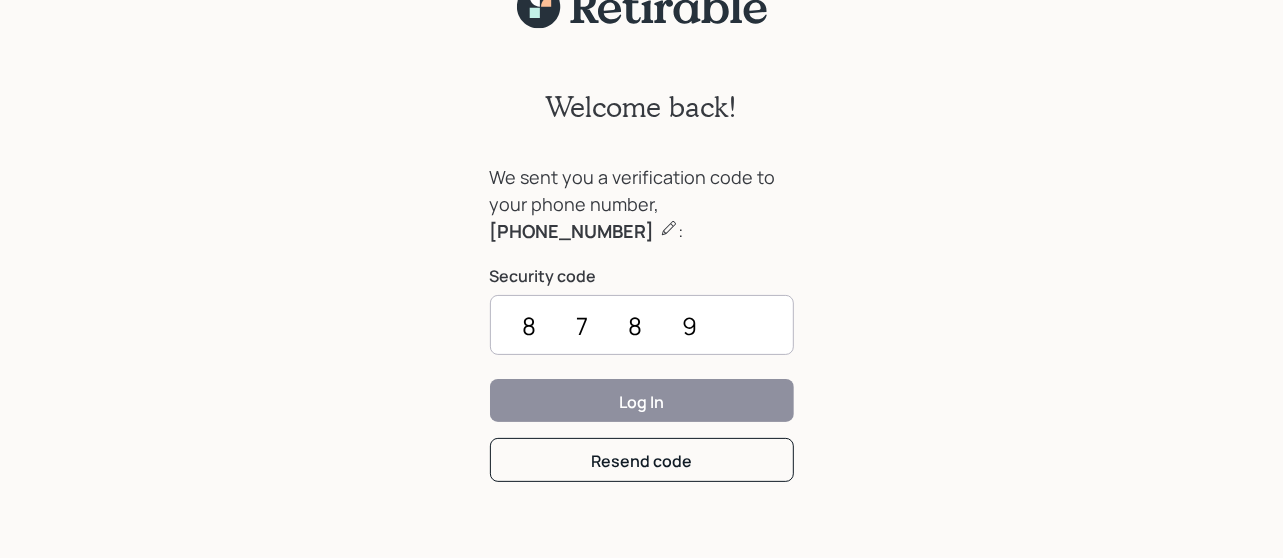 scroll, scrollTop: 25, scrollLeft: 0, axis: vertical 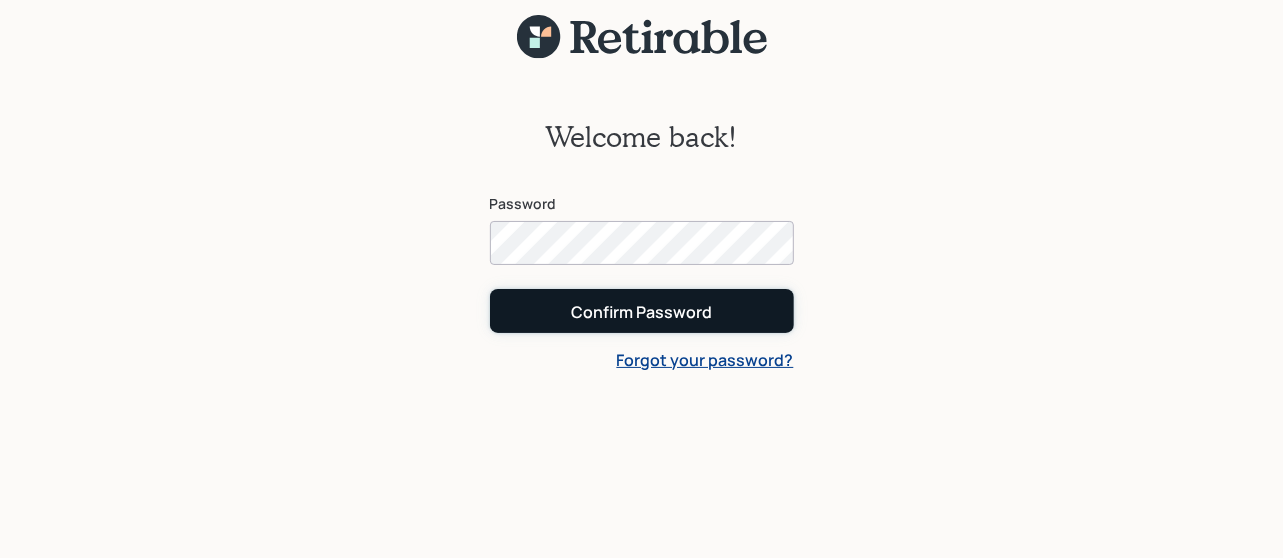 click on "Confirm Password" at bounding box center (642, 310) 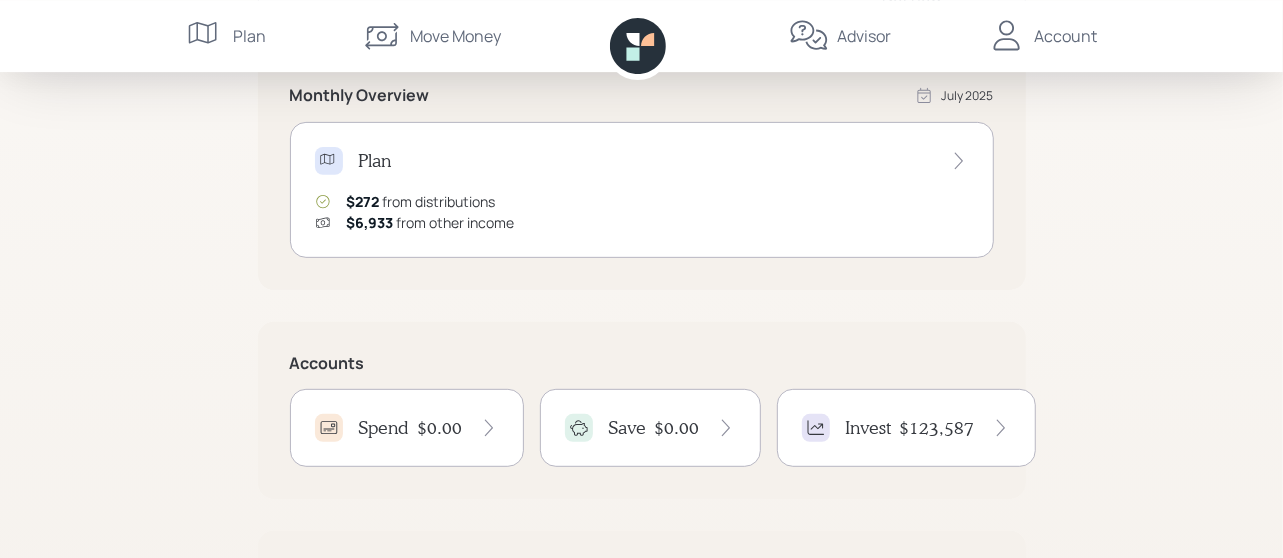 scroll, scrollTop: 426, scrollLeft: 0, axis: vertical 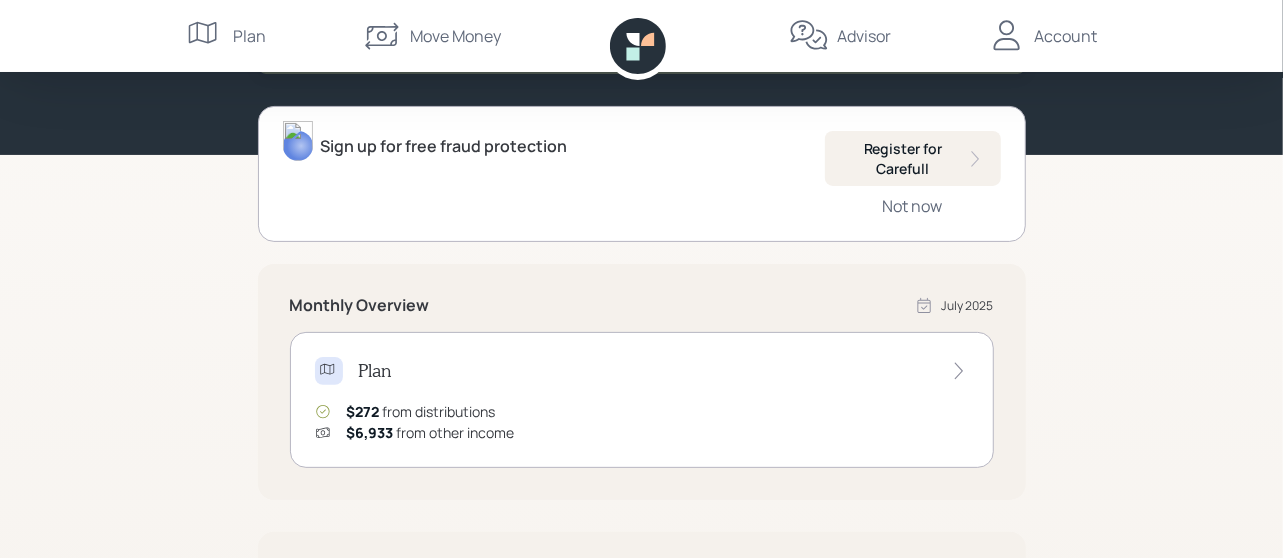 click 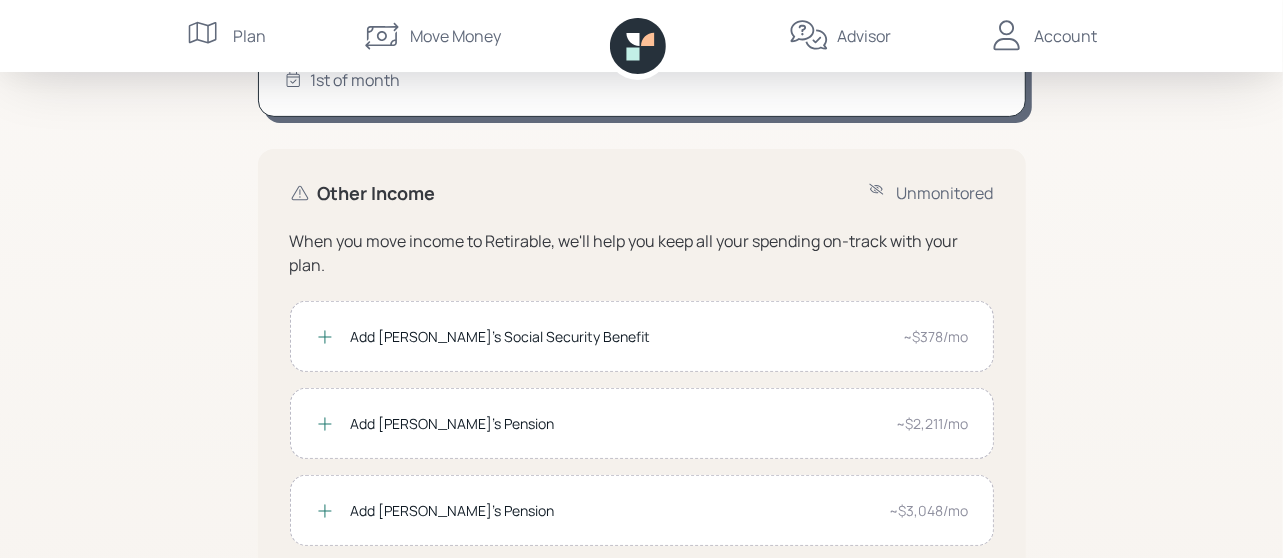 scroll, scrollTop: 426, scrollLeft: 0, axis: vertical 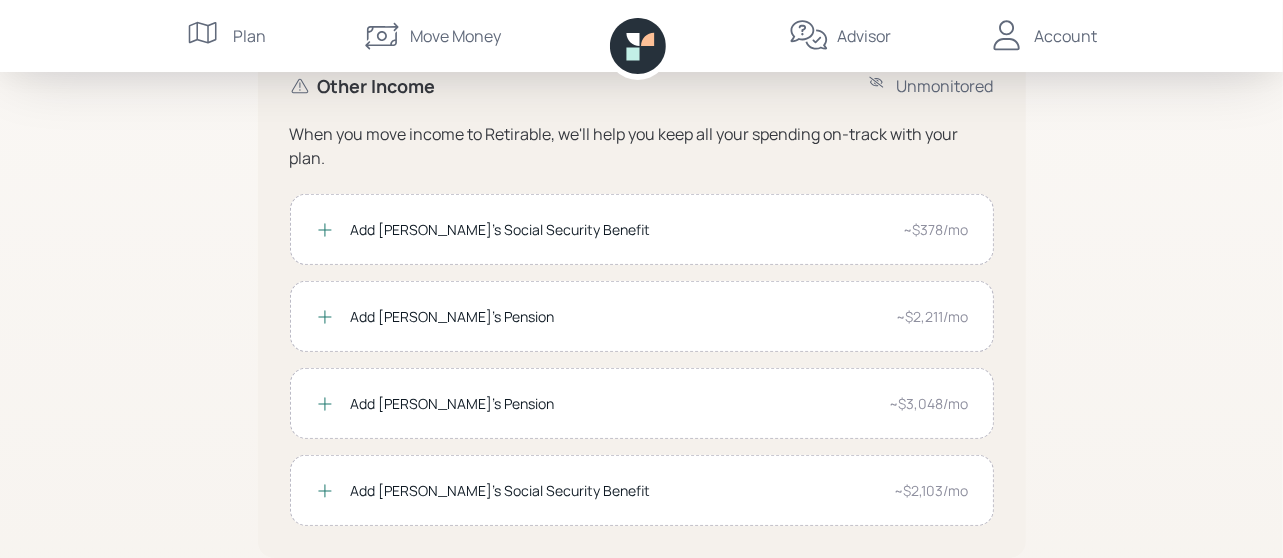 click on "When you move income to Retirable, we'll help you keep all your spending on-track with your plan. Add [PERSON_NAME]'s Social Security Benefit ~$378/mo Add [PERSON_NAME]'s Pension ~$2,211/mo Add [PERSON_NAME]'s Pension ~$3,048/mo Add [PERSON_NAME]'s Social Security Benefit ~$2,103/mo" at bounding box center [642, 324] 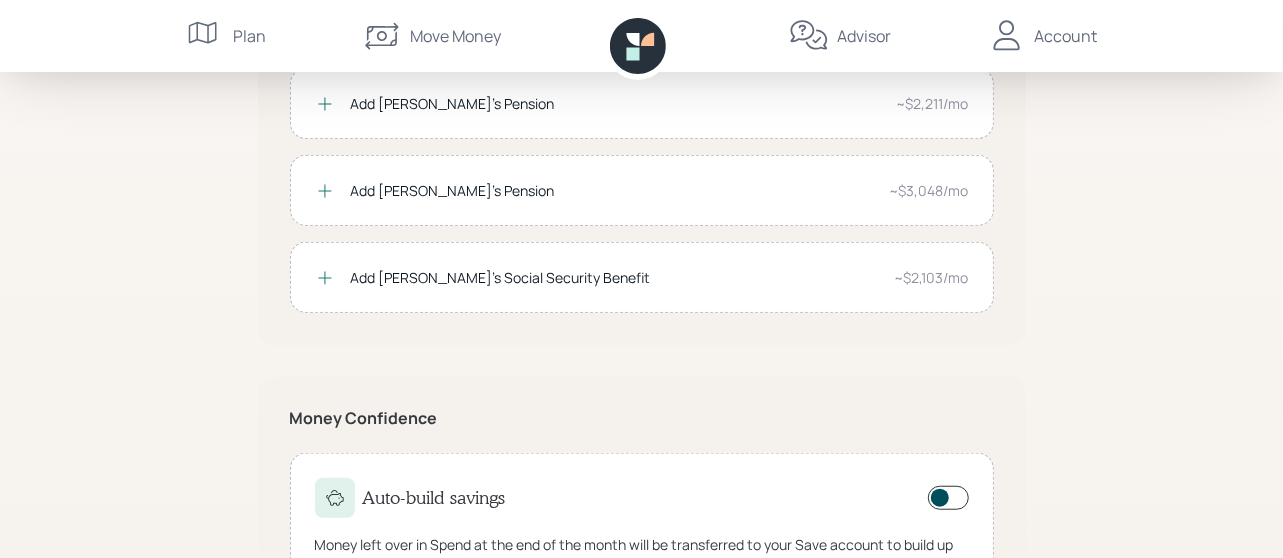 scroll, scrollTop: 893, scrollLeft: 0, axis: vertical 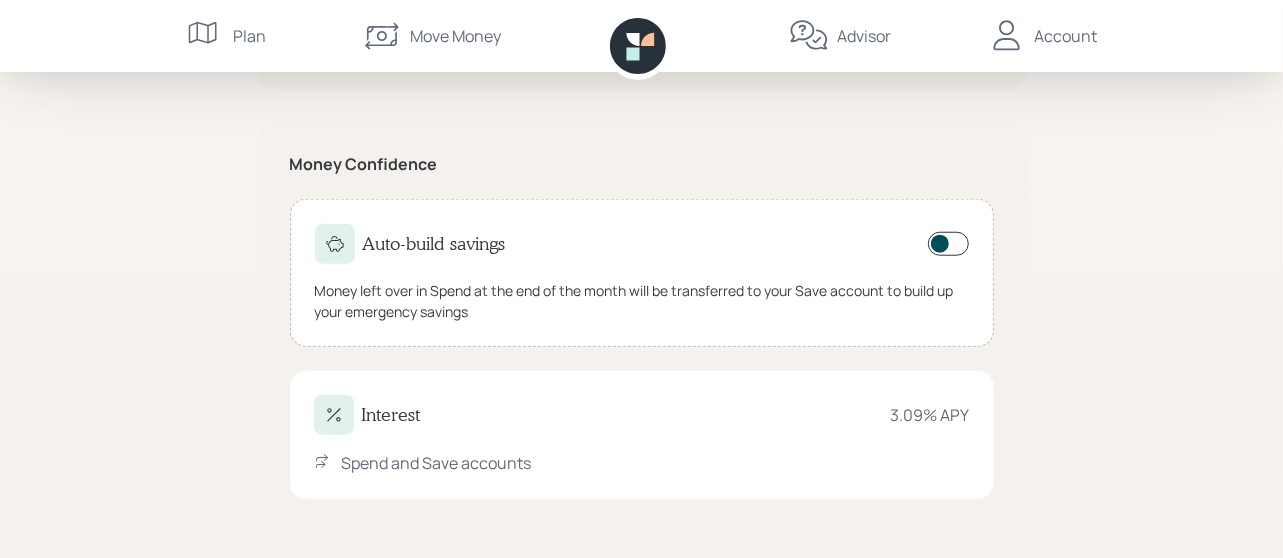 click on "Money Confidence" at bounding box center (642, 164) 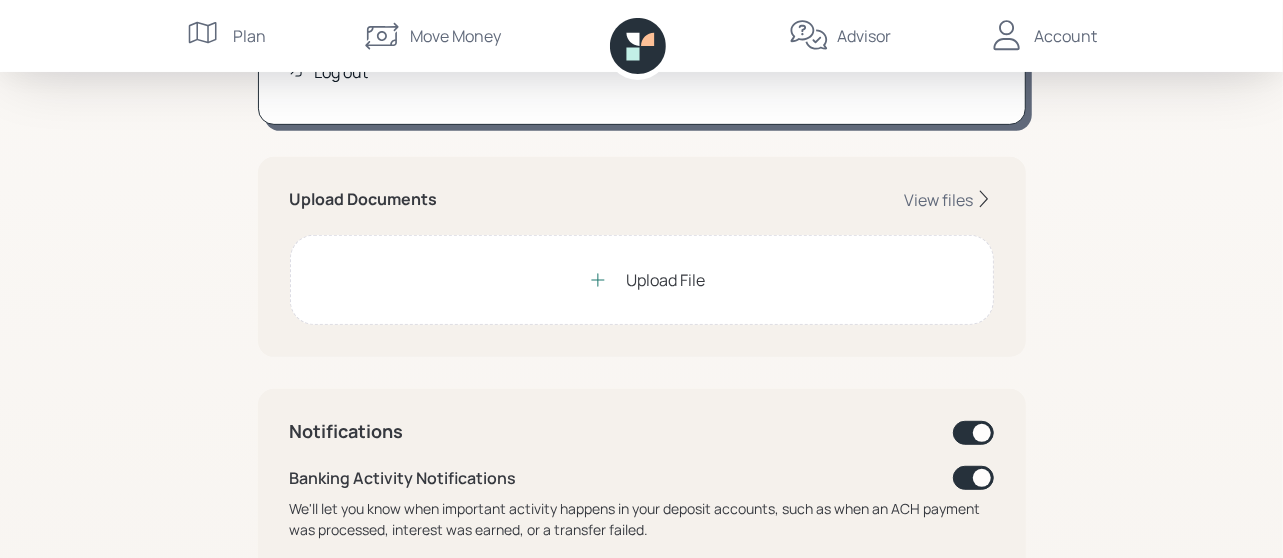 scroll, scrollTop: 426, scrollLeft: 0, axis: vertical 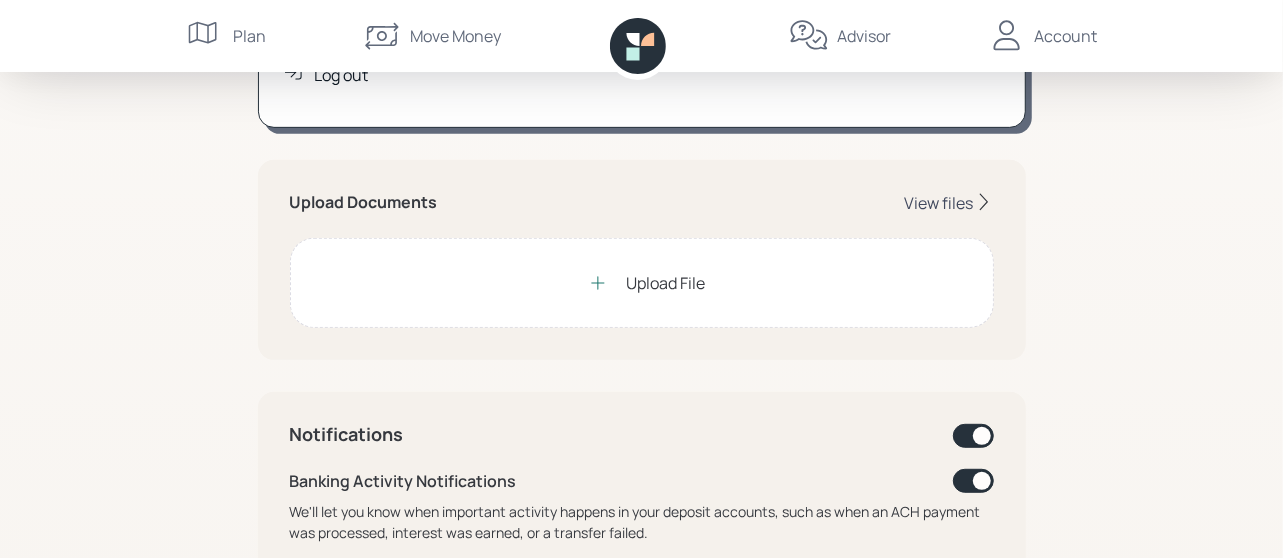 click on "View files" at bounding box center (939, 203) 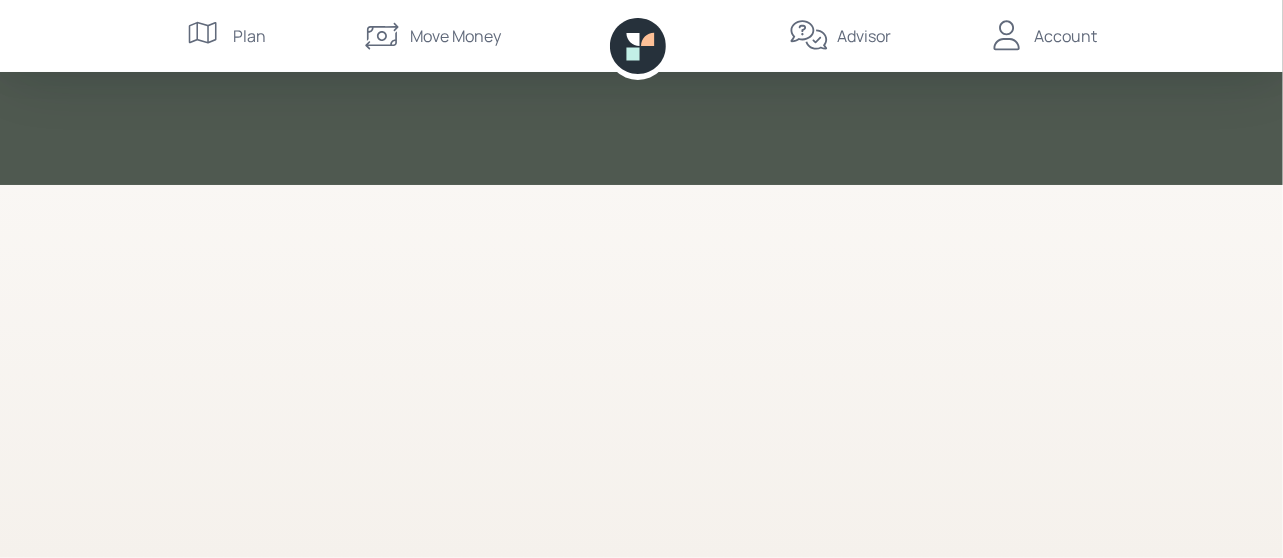 scroll, scrollTop: 0, scrollLeft: 0, axis: both 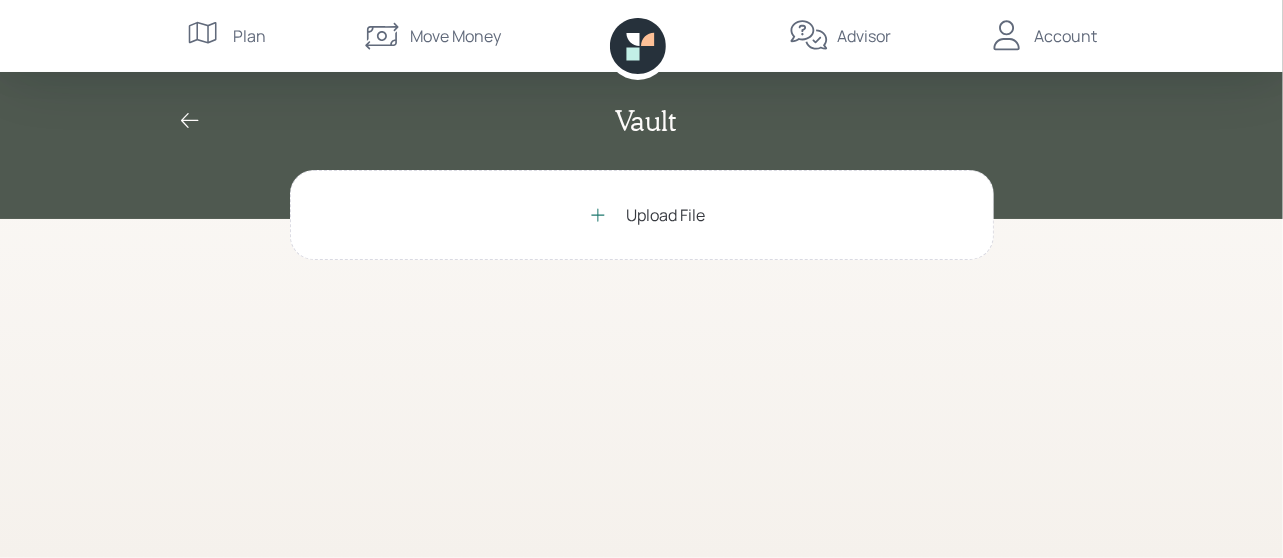 click on "Account" at bounding box center [1066, 36] 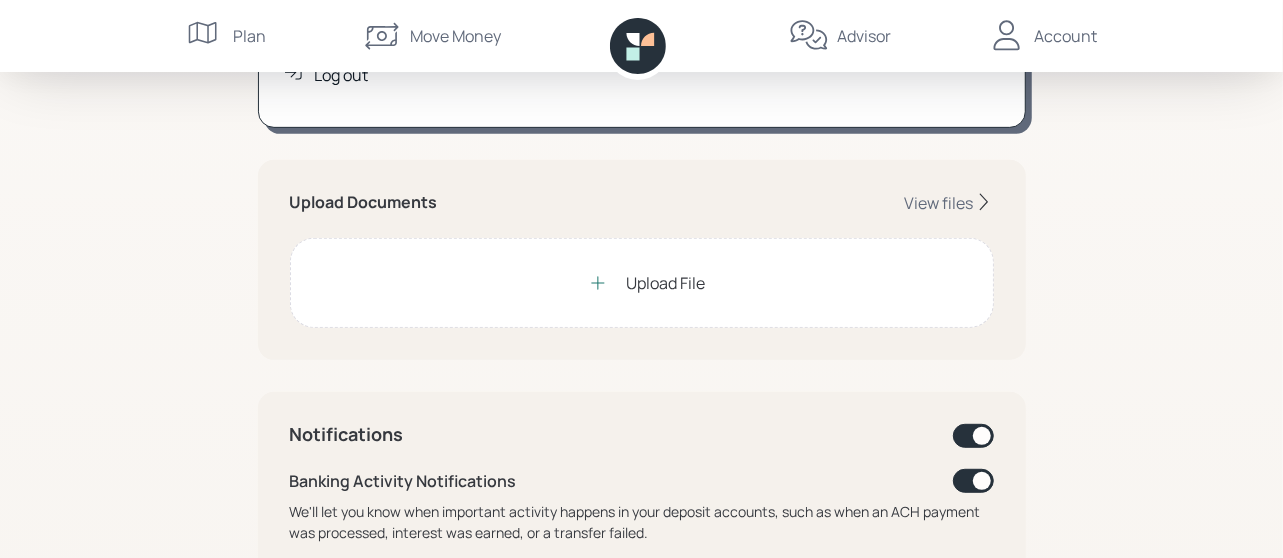 scroll, scrollTop: 0, scrollLeft: 0, axis: both 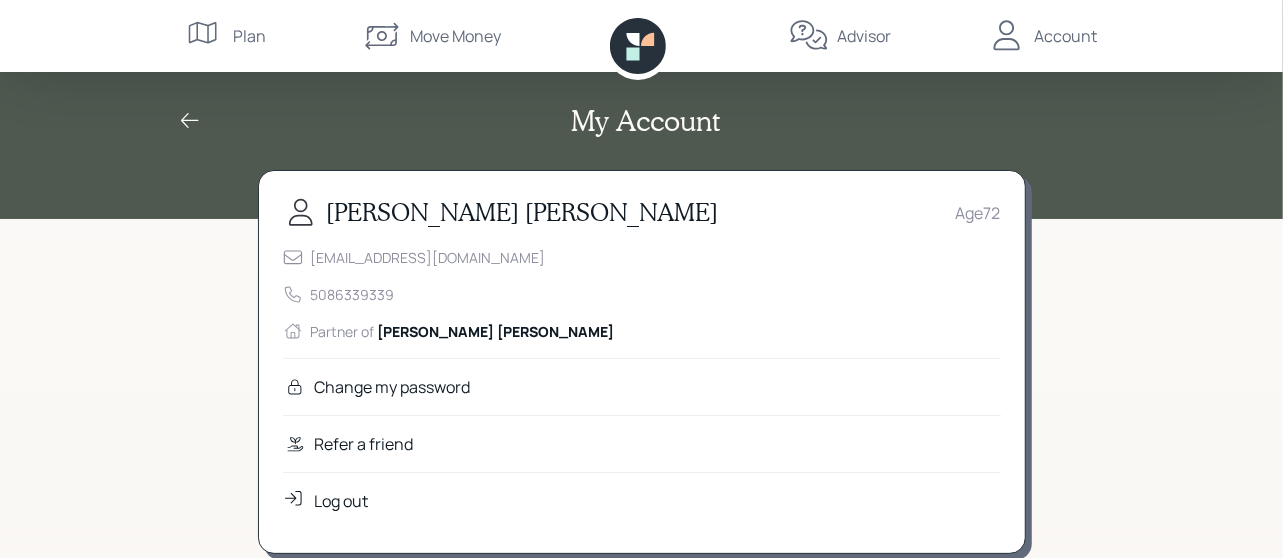 click on "Plan" at bounding box center [250, 36] 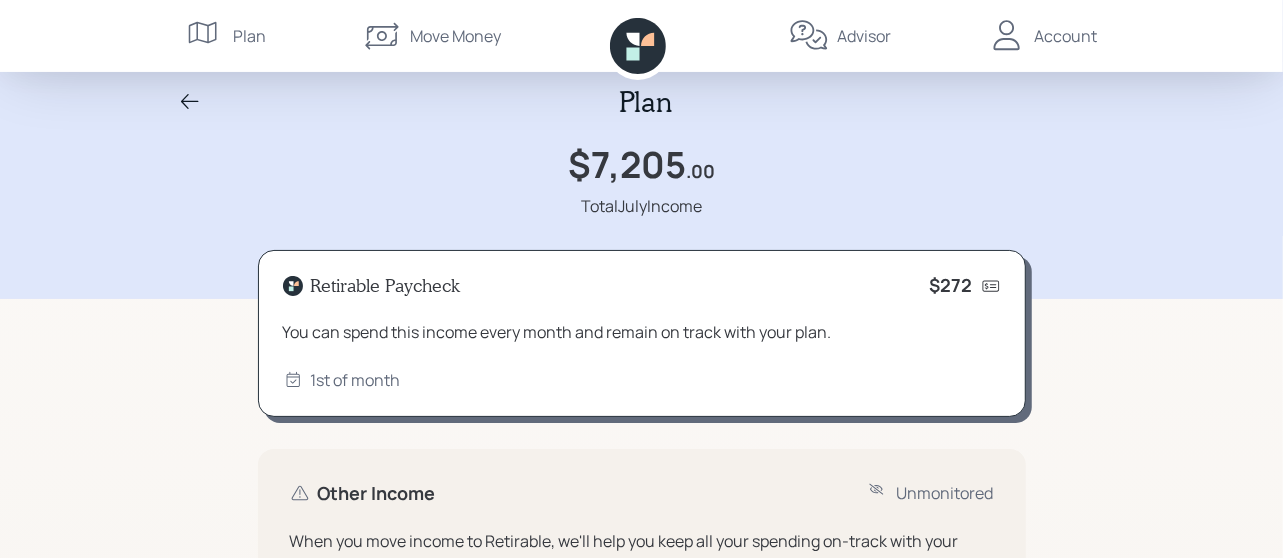 scroll, scrollTop: 0, scrollLeft: 0, axis: both 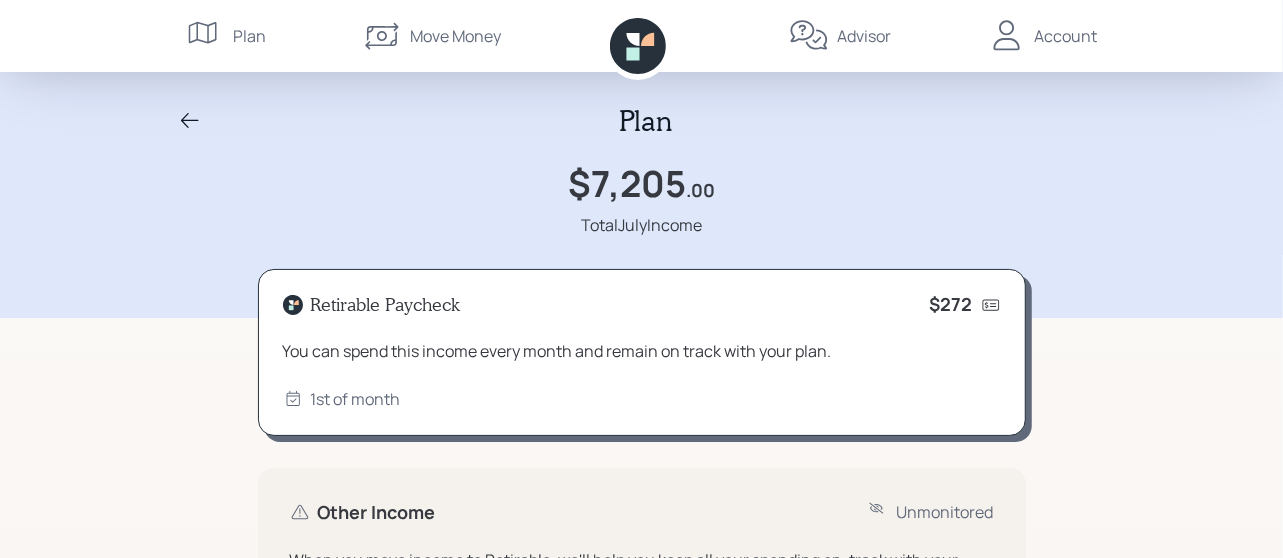 click on "Account" at bounding box center (1066, 36) 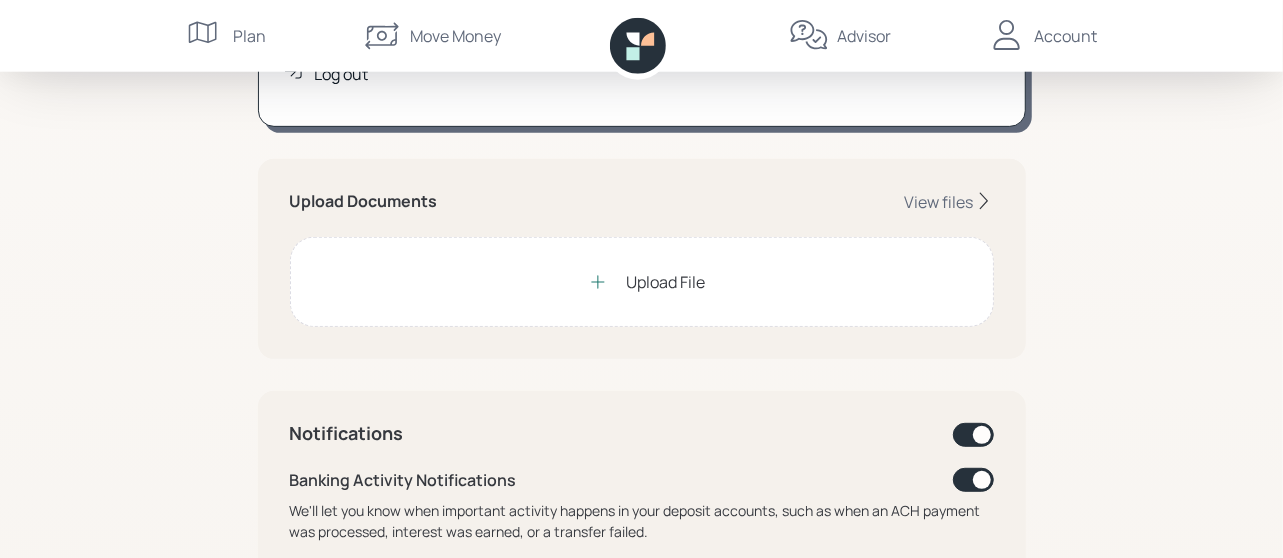scroll, scrollTop: 426, scrollLeft: 0, axis: vertical 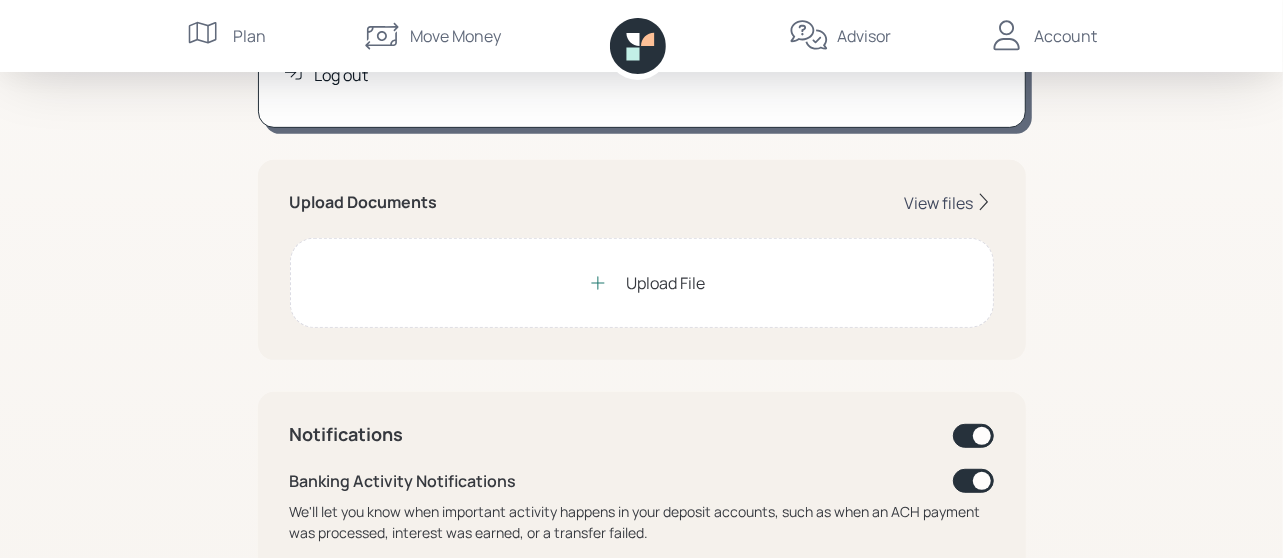 click on "View files" at bounding box center (939, 203) 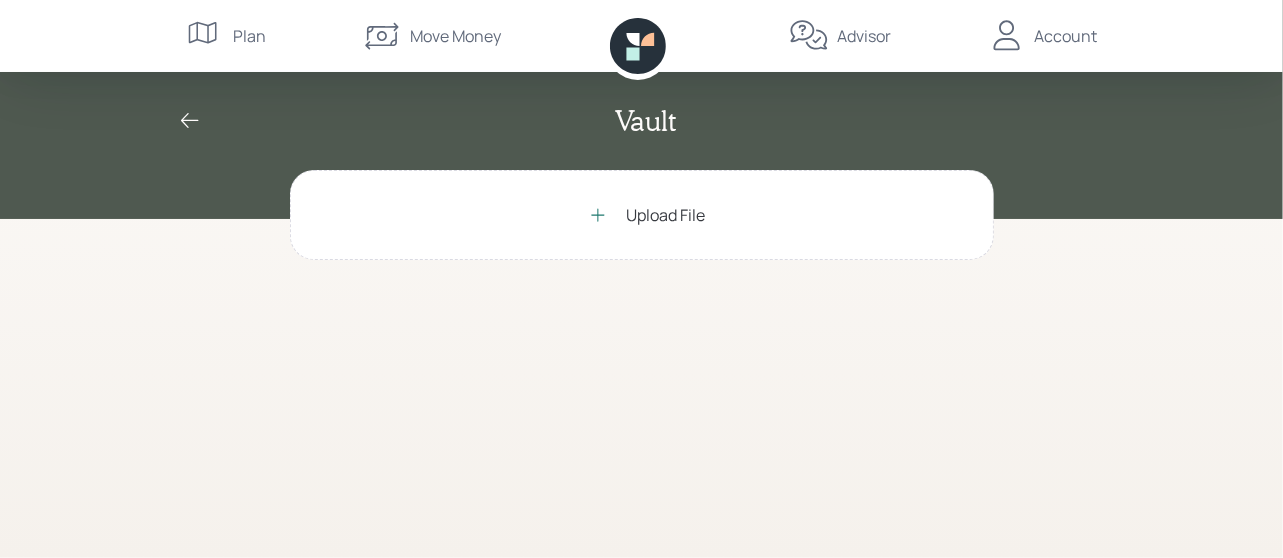 scroll, scrollTop: 0, scrollLeft: 0, axis: both 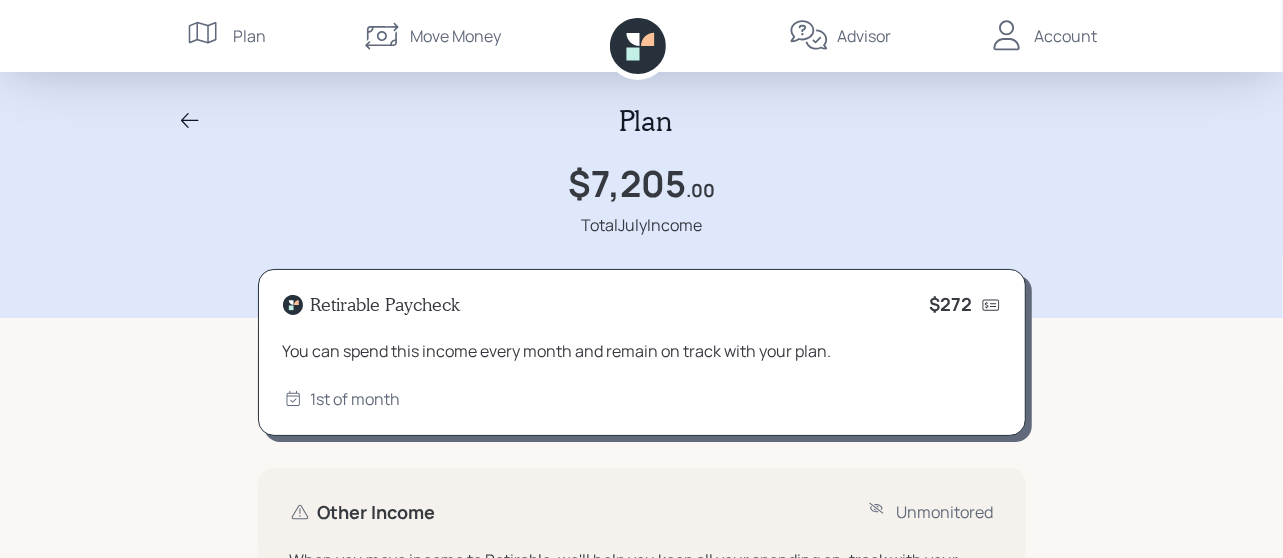 click 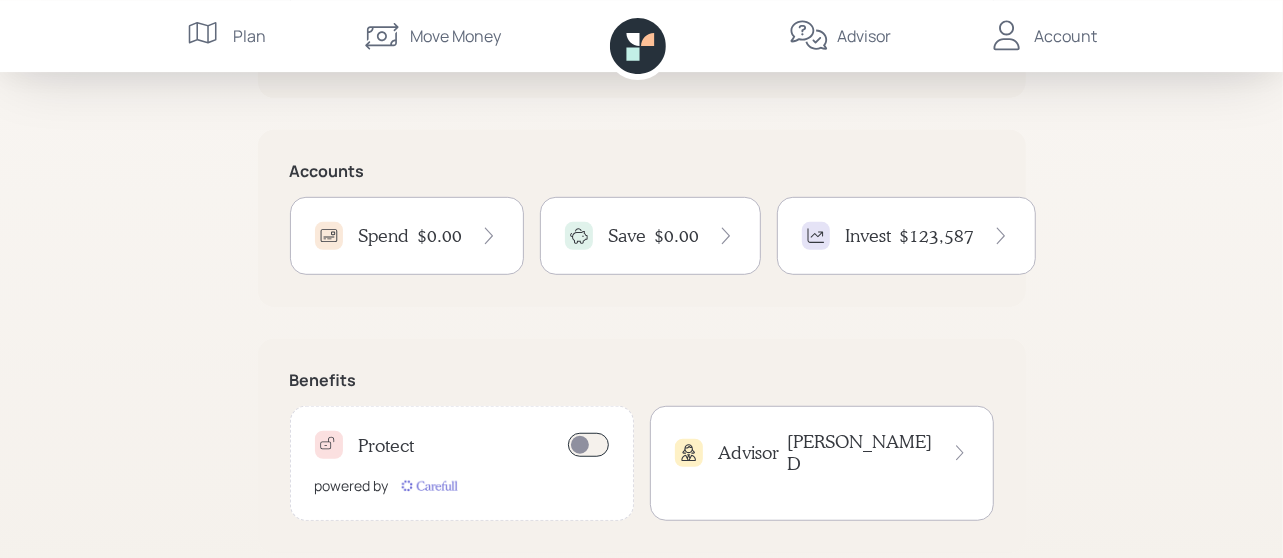 scroll, scrollTop: 604, scrollLeft: 0, axis: vertical 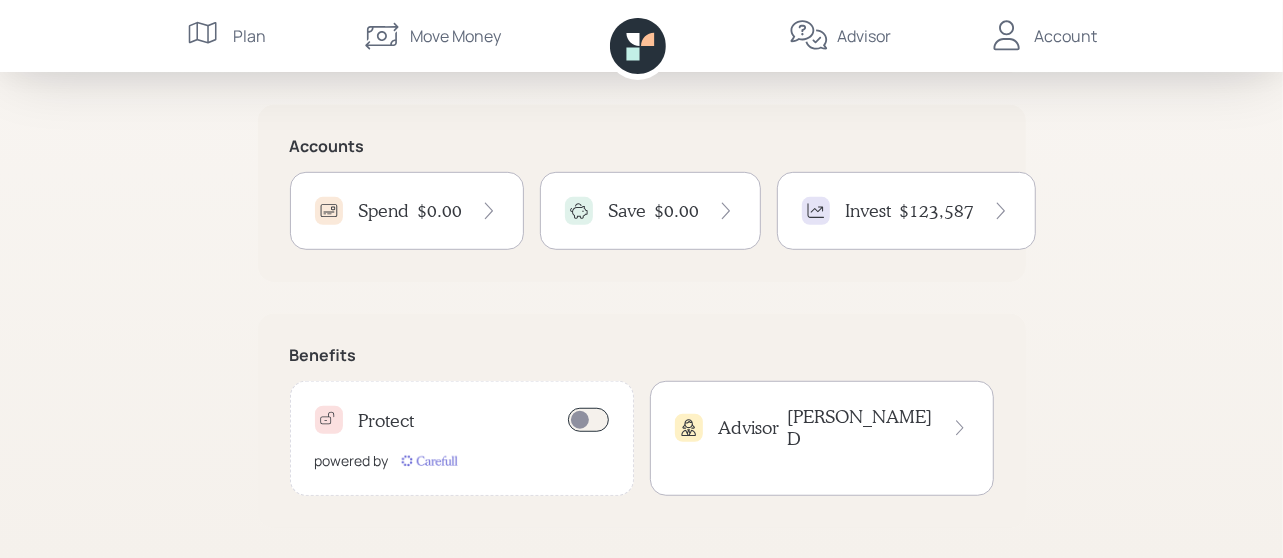 click on "$123,587" at bounding box center (937, 211) 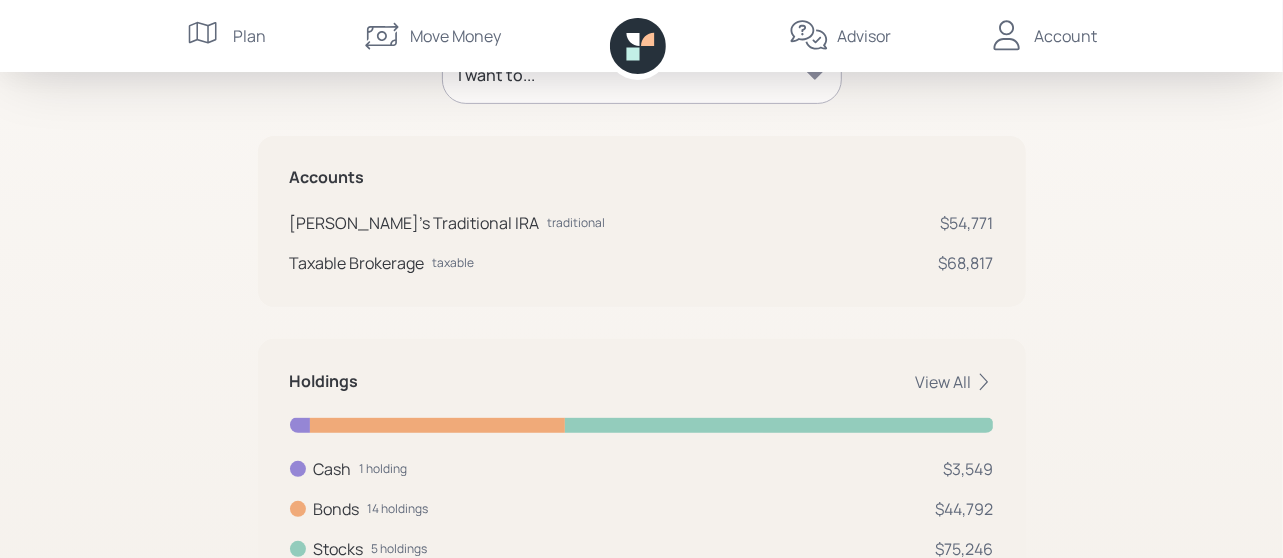 scroll, scrollTop: 408, scrollLeft: 0, axis: vertical 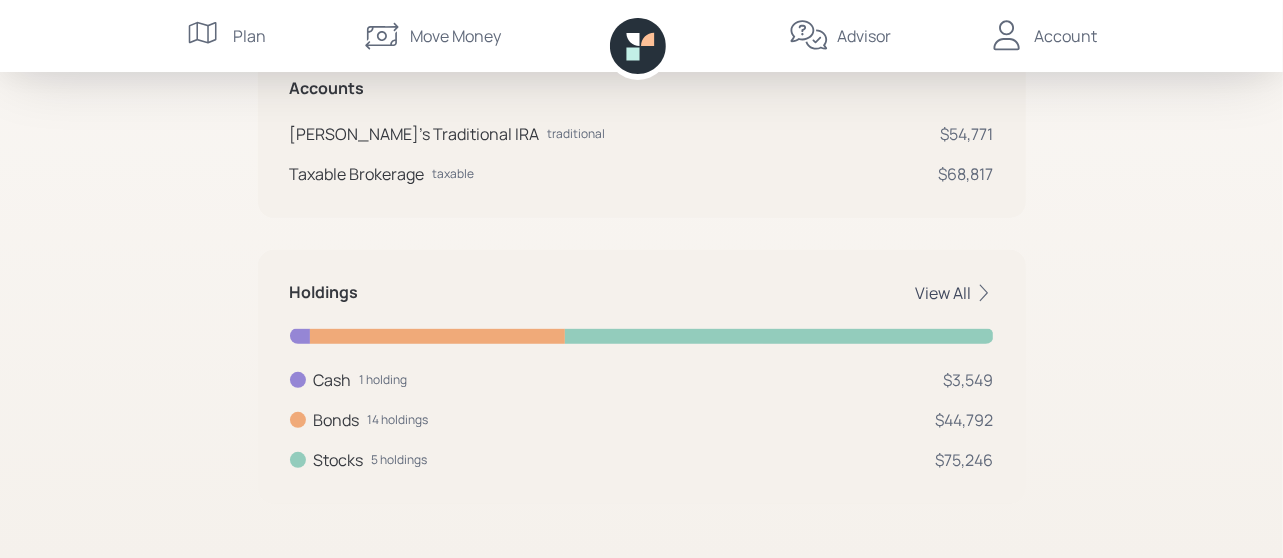 click on "View All" at bounding box center [955, 293] 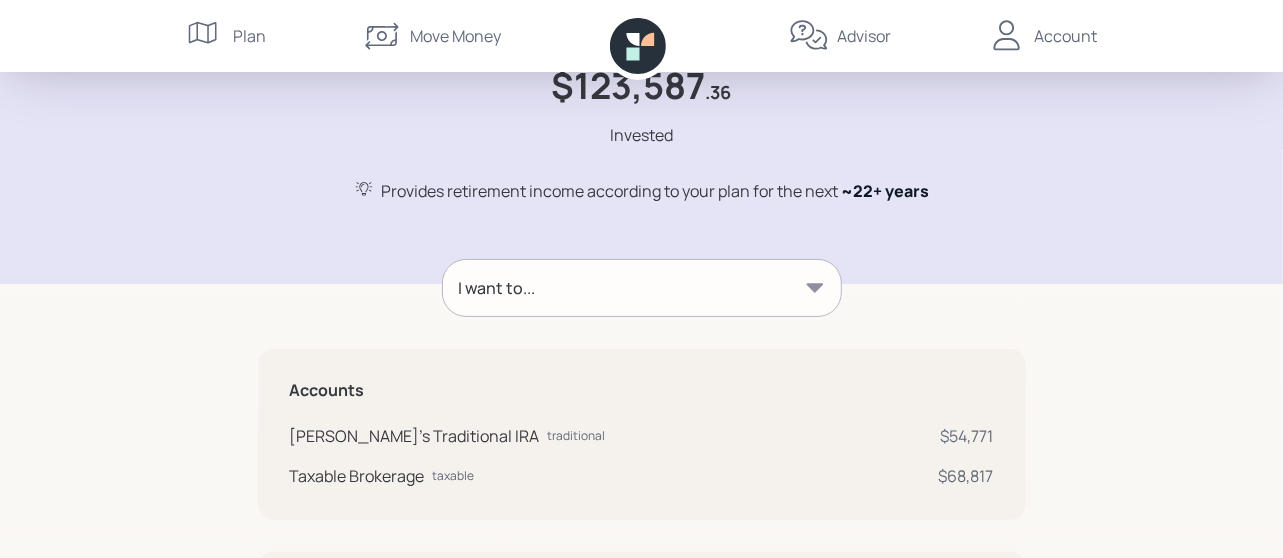 scroll, scrollTop: 0, scrollLeft: 0, axis: both 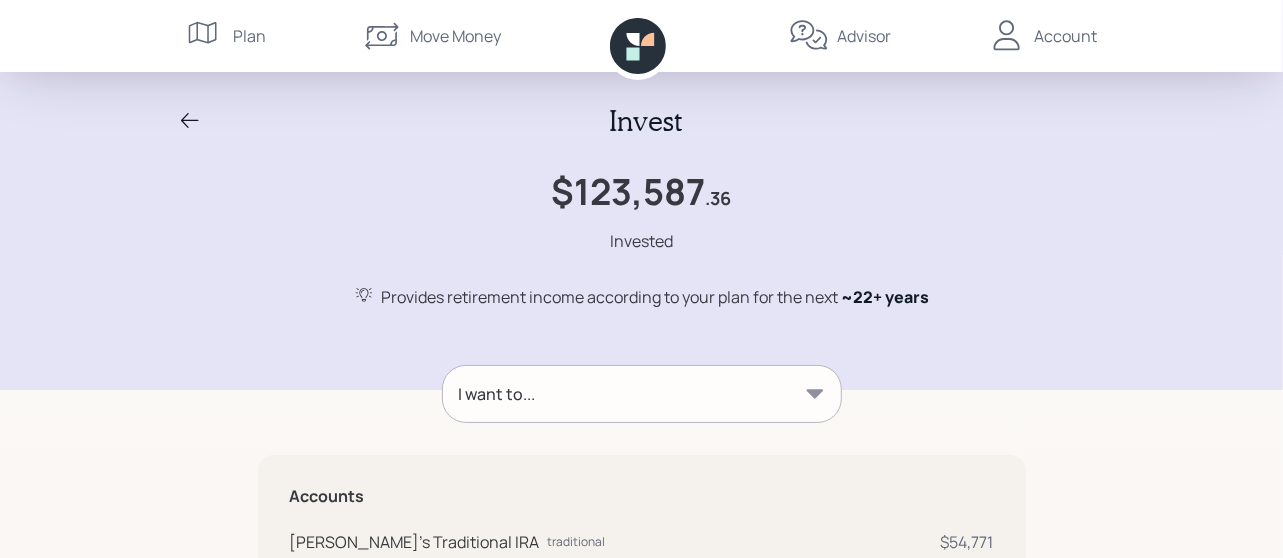 click 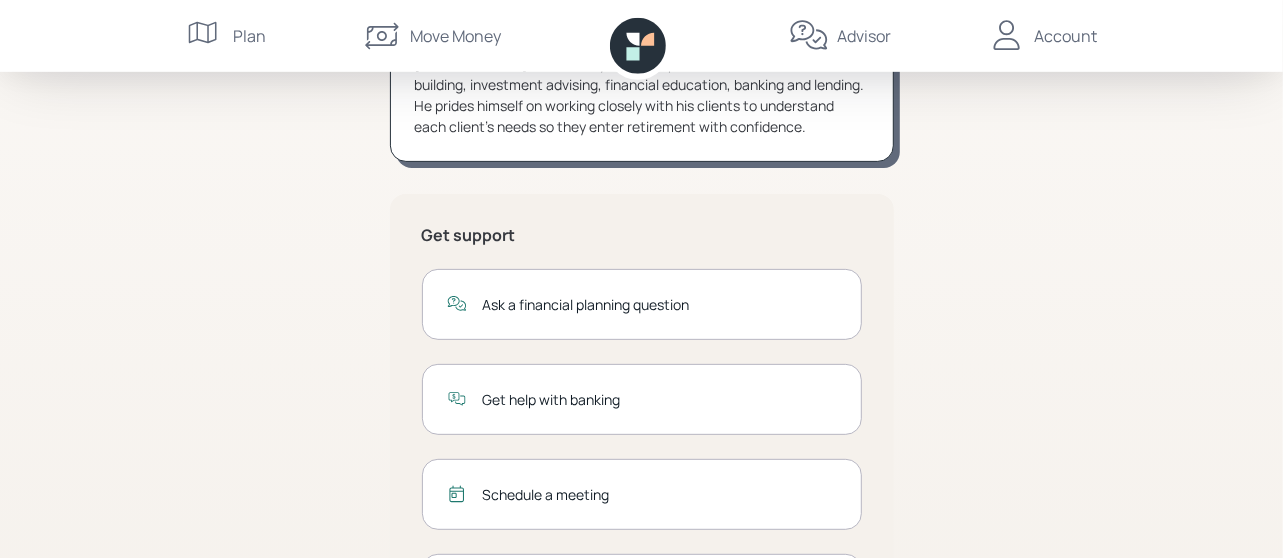scroll, scrollTop: 0, scrollLeft: 0, axis: both 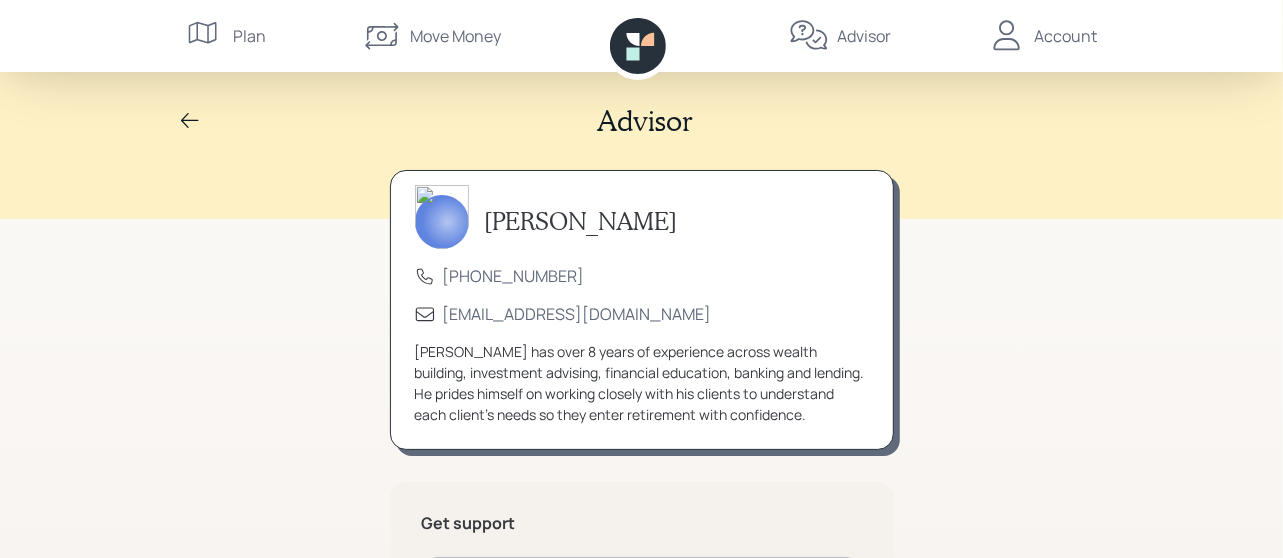 click 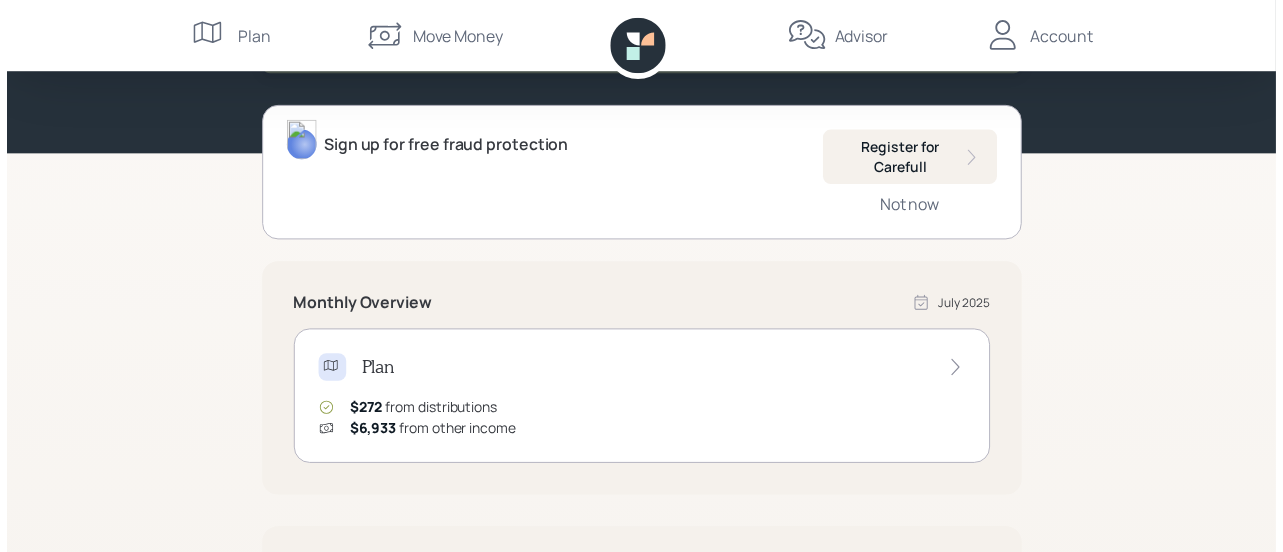 scroll, scrollTop: 0, scrollLeft: 0, axis: both 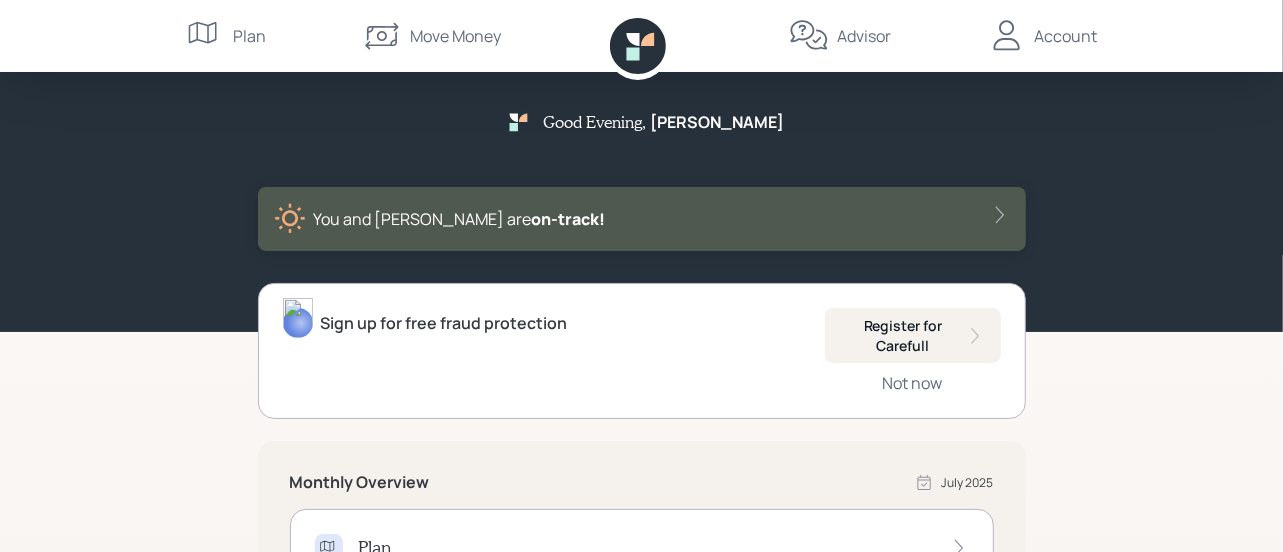 click 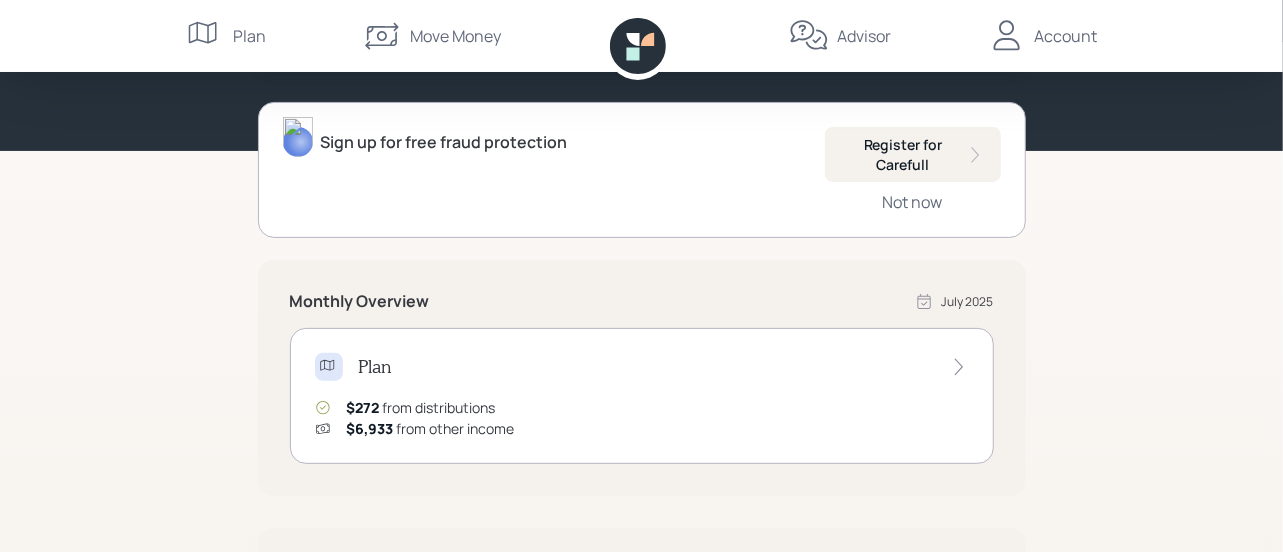 scroll, scrollTop: 319, scrollLeft: 0, axis: vertical 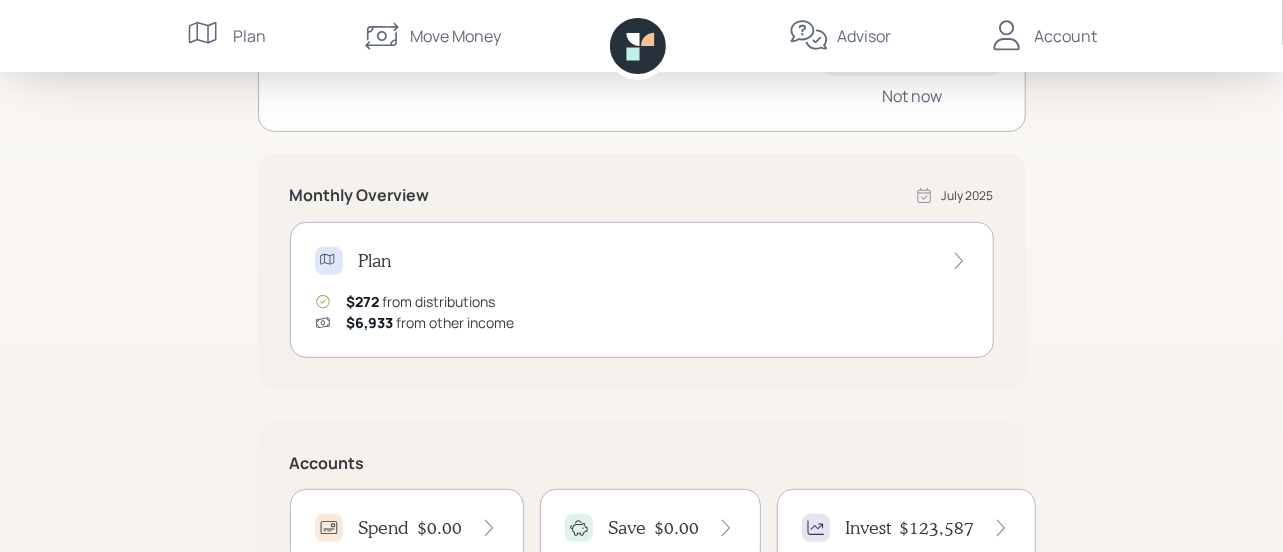 click 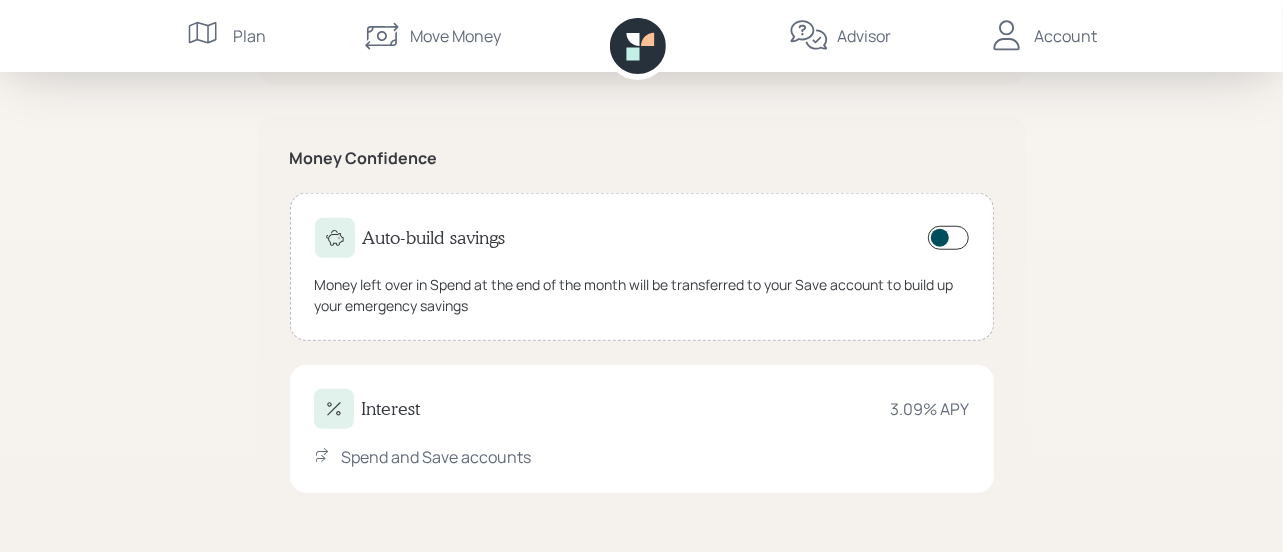 scroll, scrollTop: 473, scrollLeft: 0, axis: vertical 